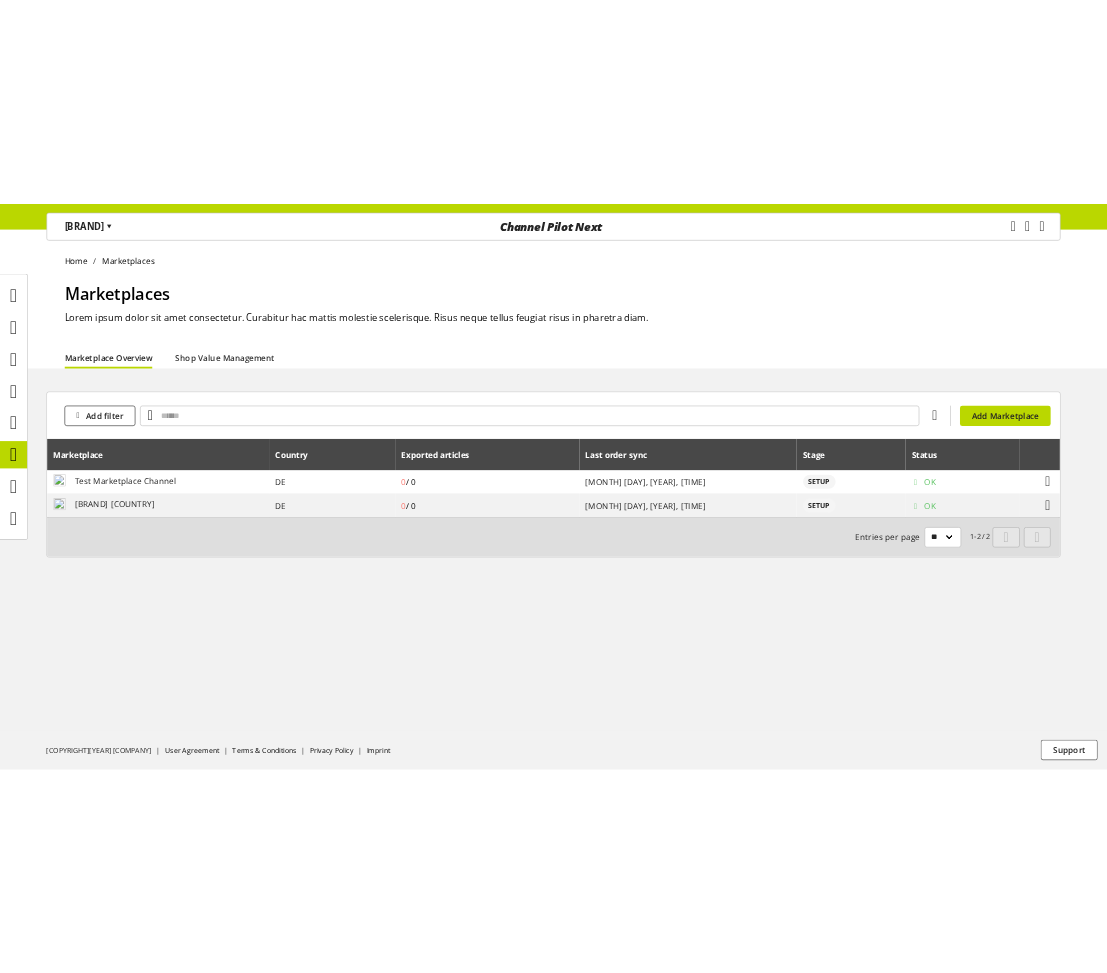 scroll, scrollTop: 0, scrollLeft: 0, axis: both 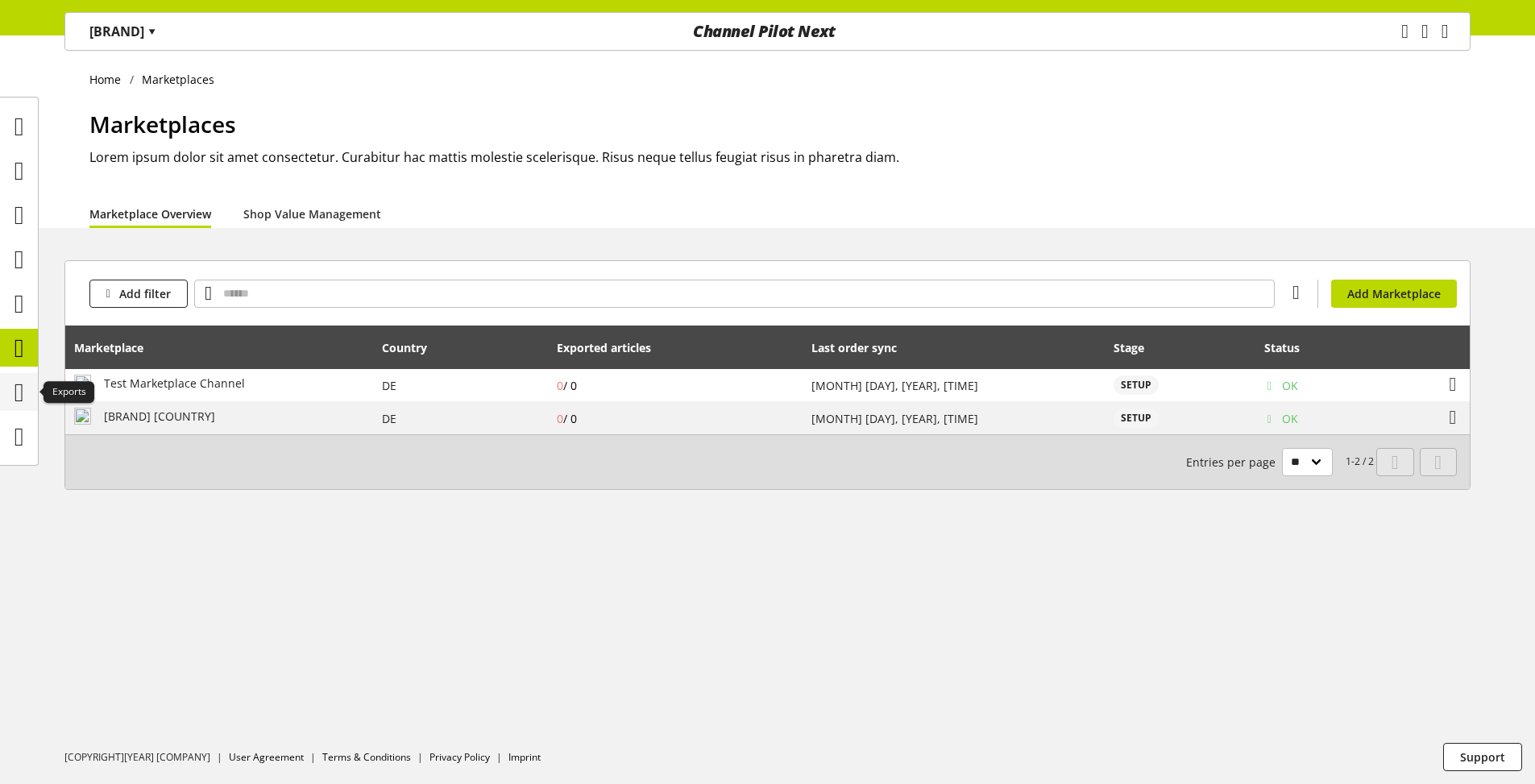 click at bounding box center [19, 392] 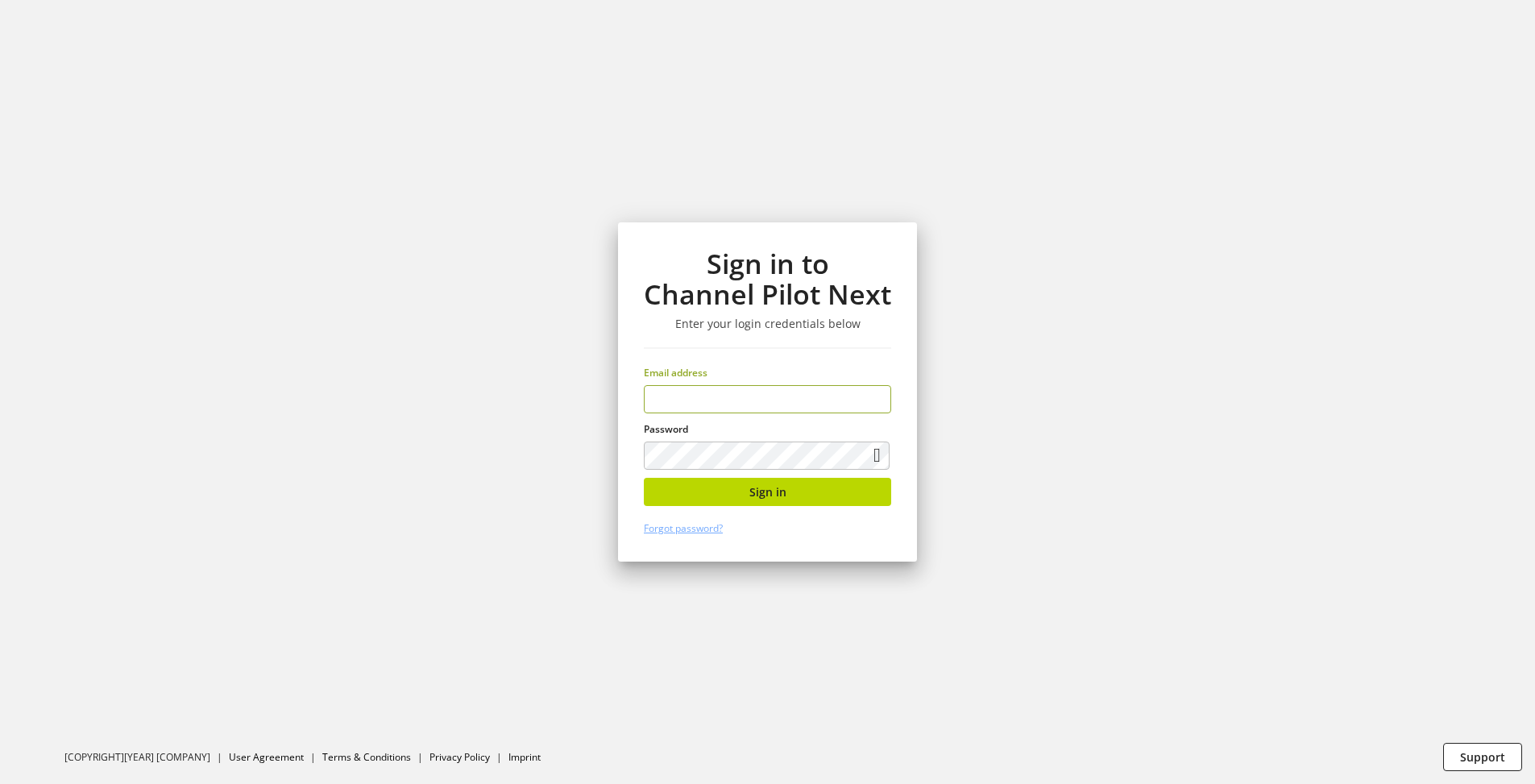 type on "**********" 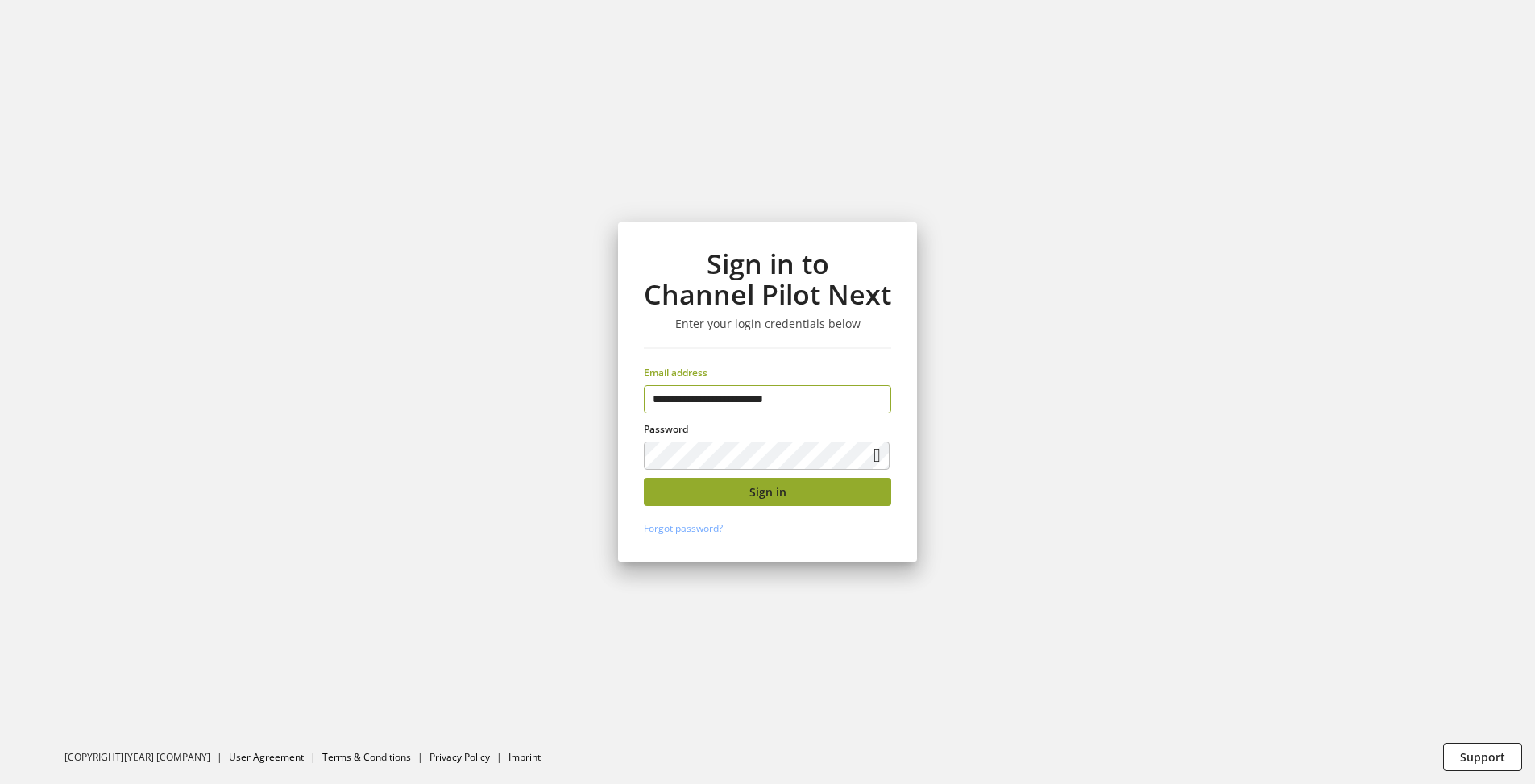 click on "Sign in" at bounding box center (768, 492) 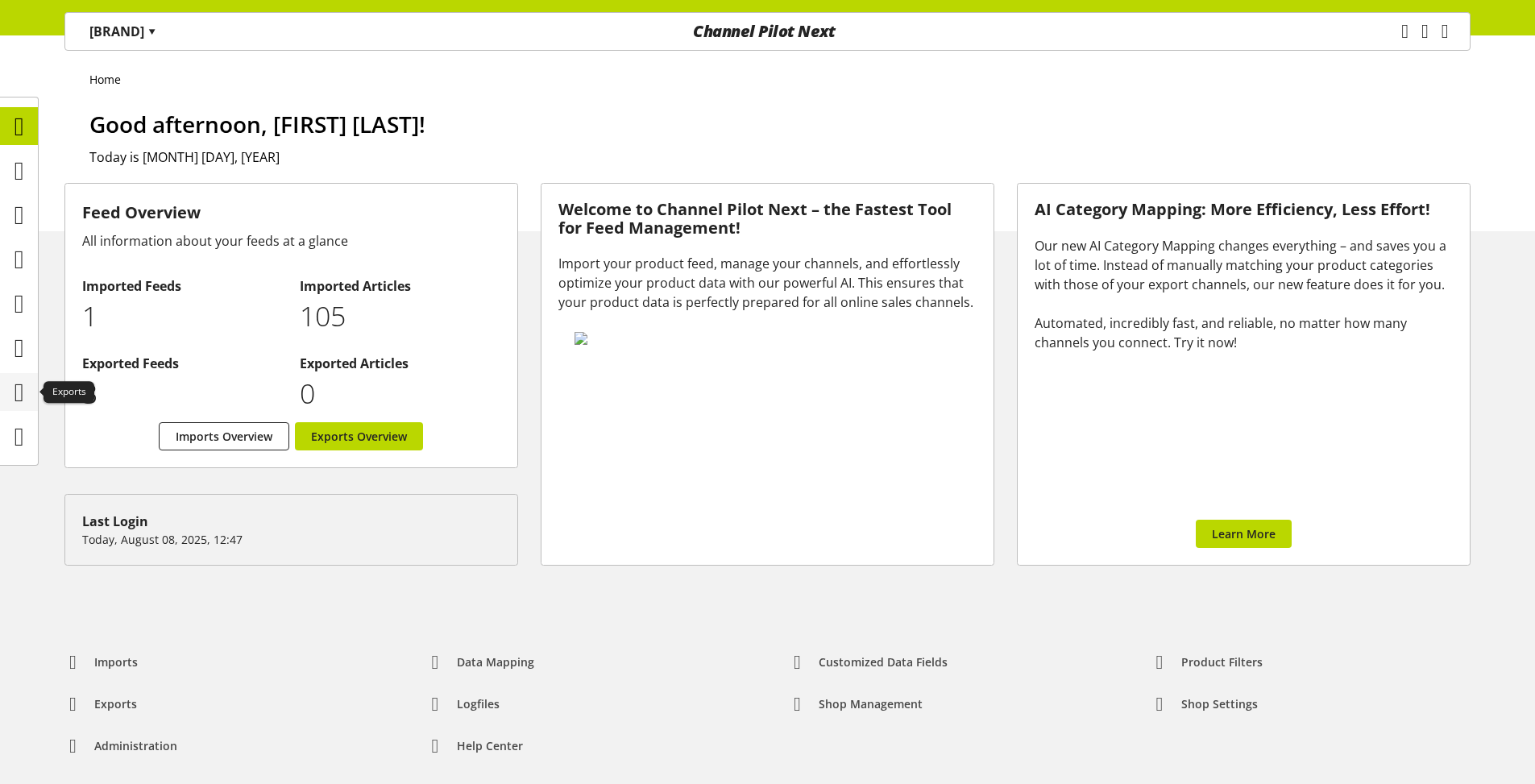 click at bounding box center [19, 392] 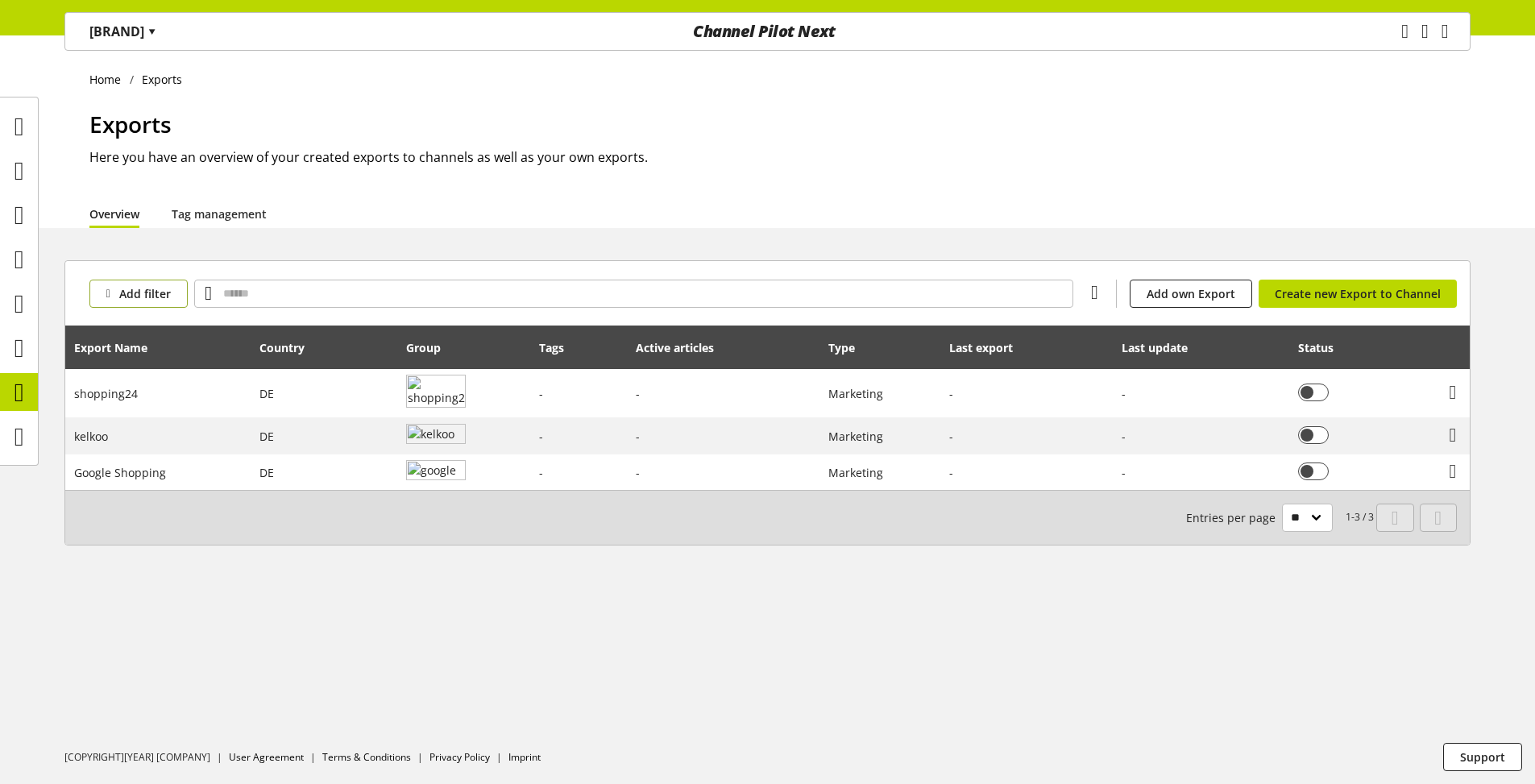 click on "Add filter" at bounding box center [145, 293] 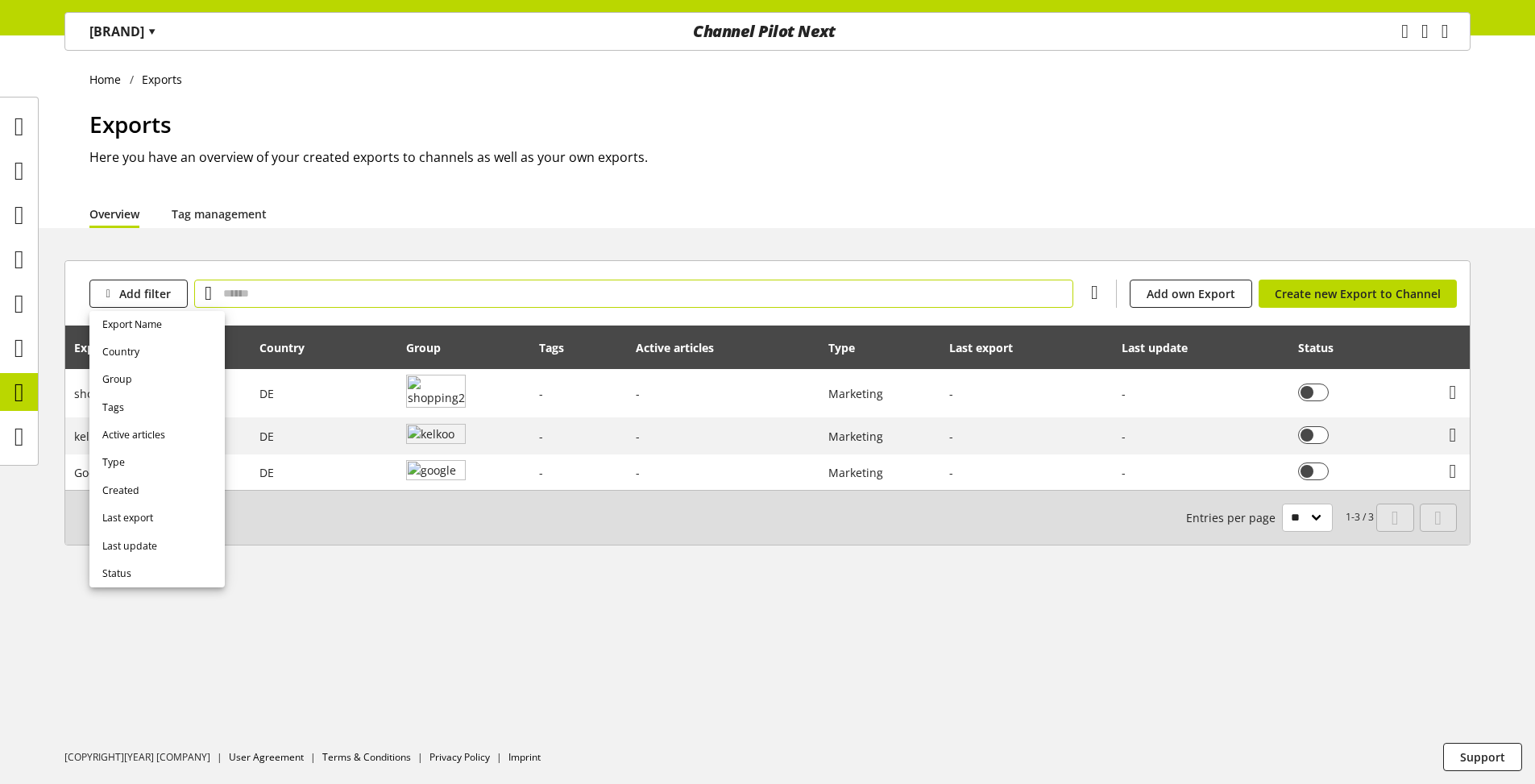 click at bounding box center [633, 293] 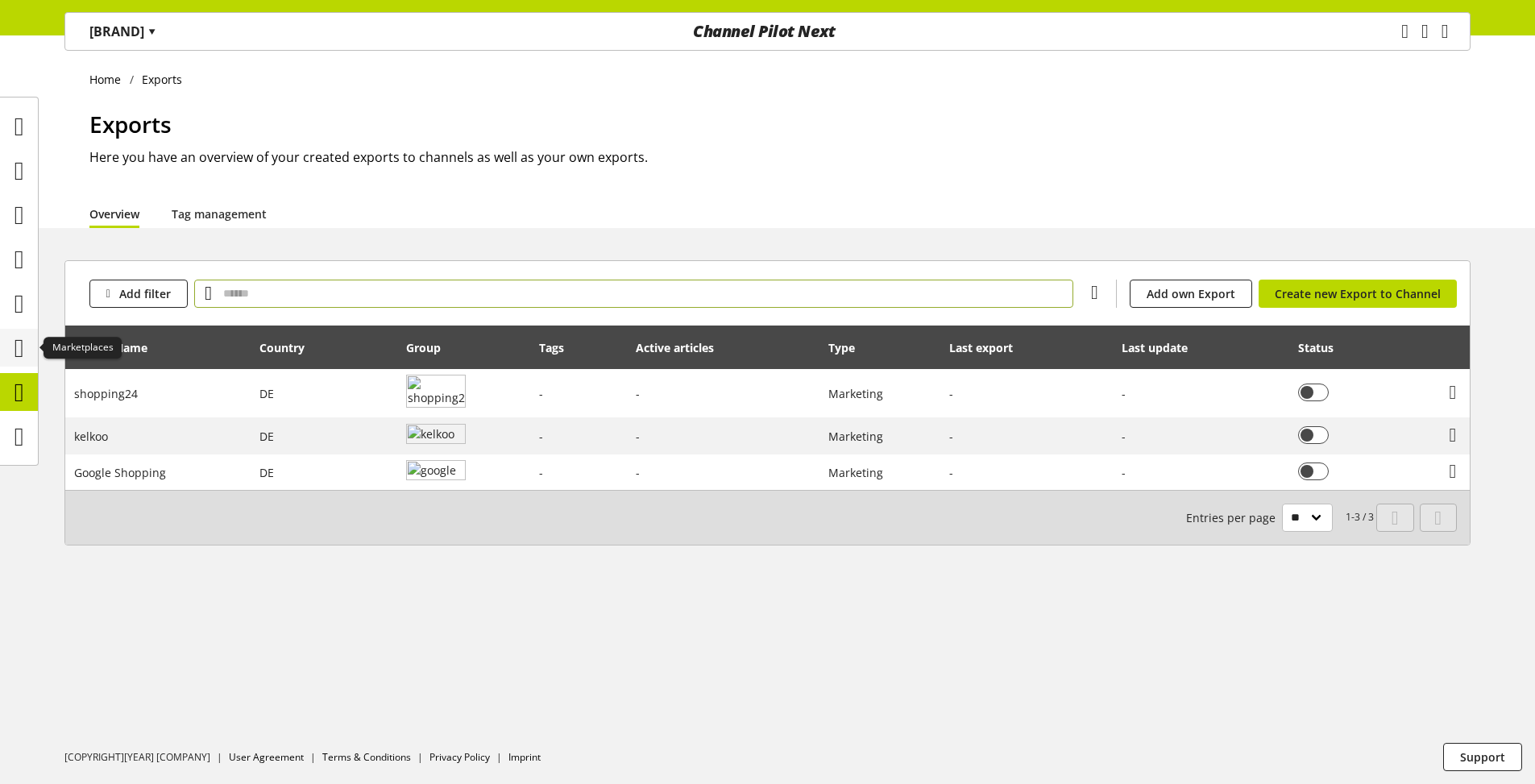 click at bounding box center (19, 348) 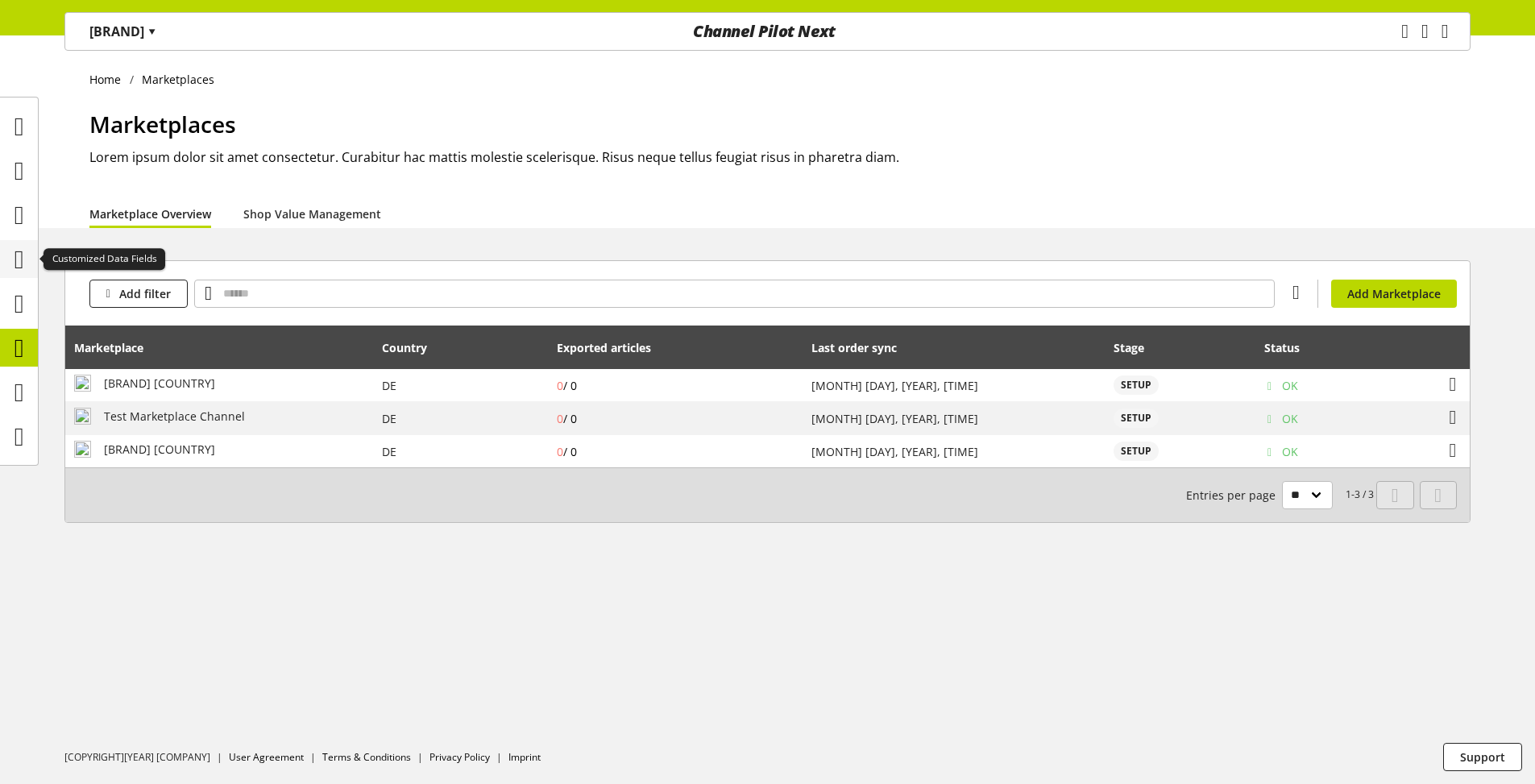 click at bounding box center (19, 259) 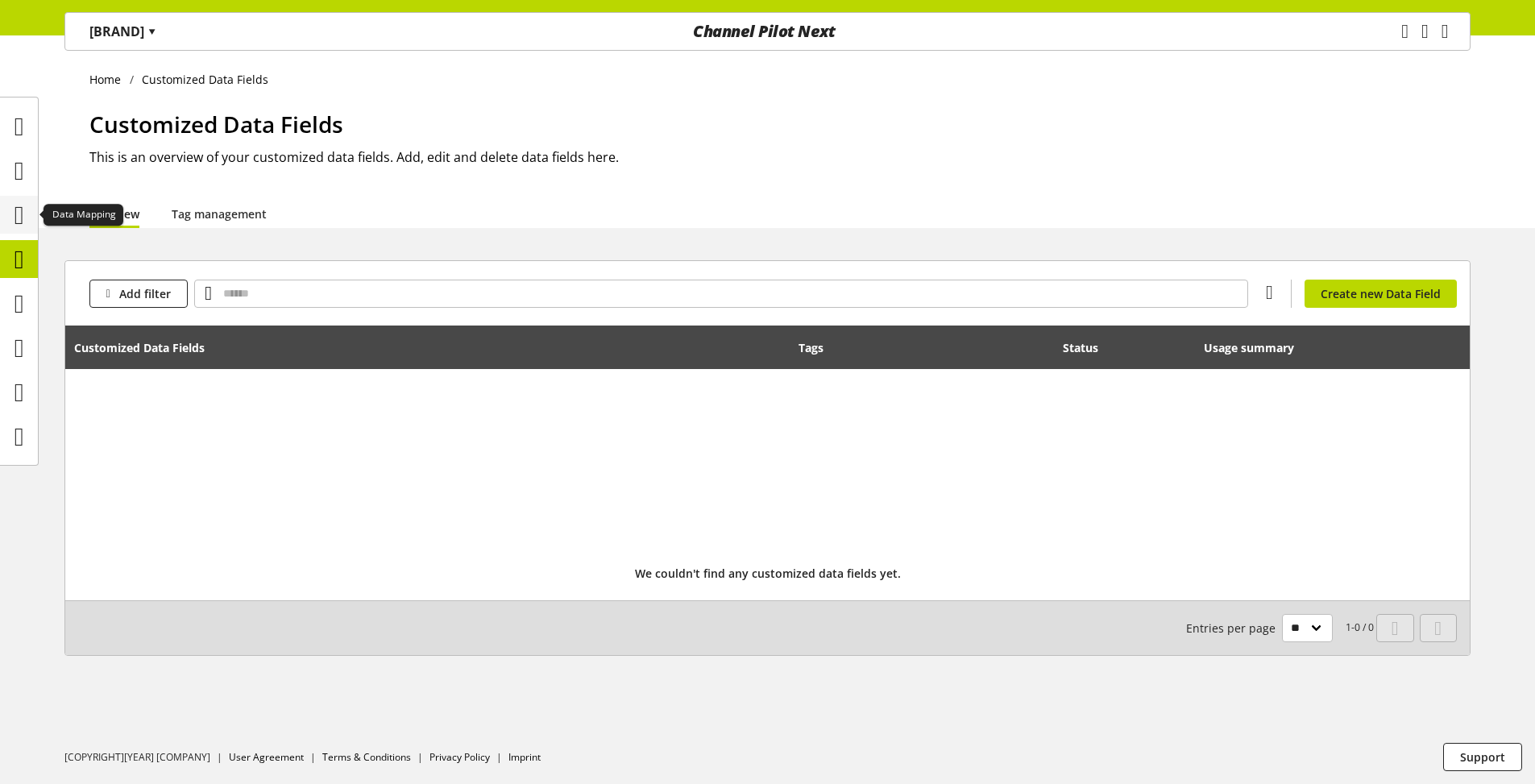 click at bounding box center (19, 214) 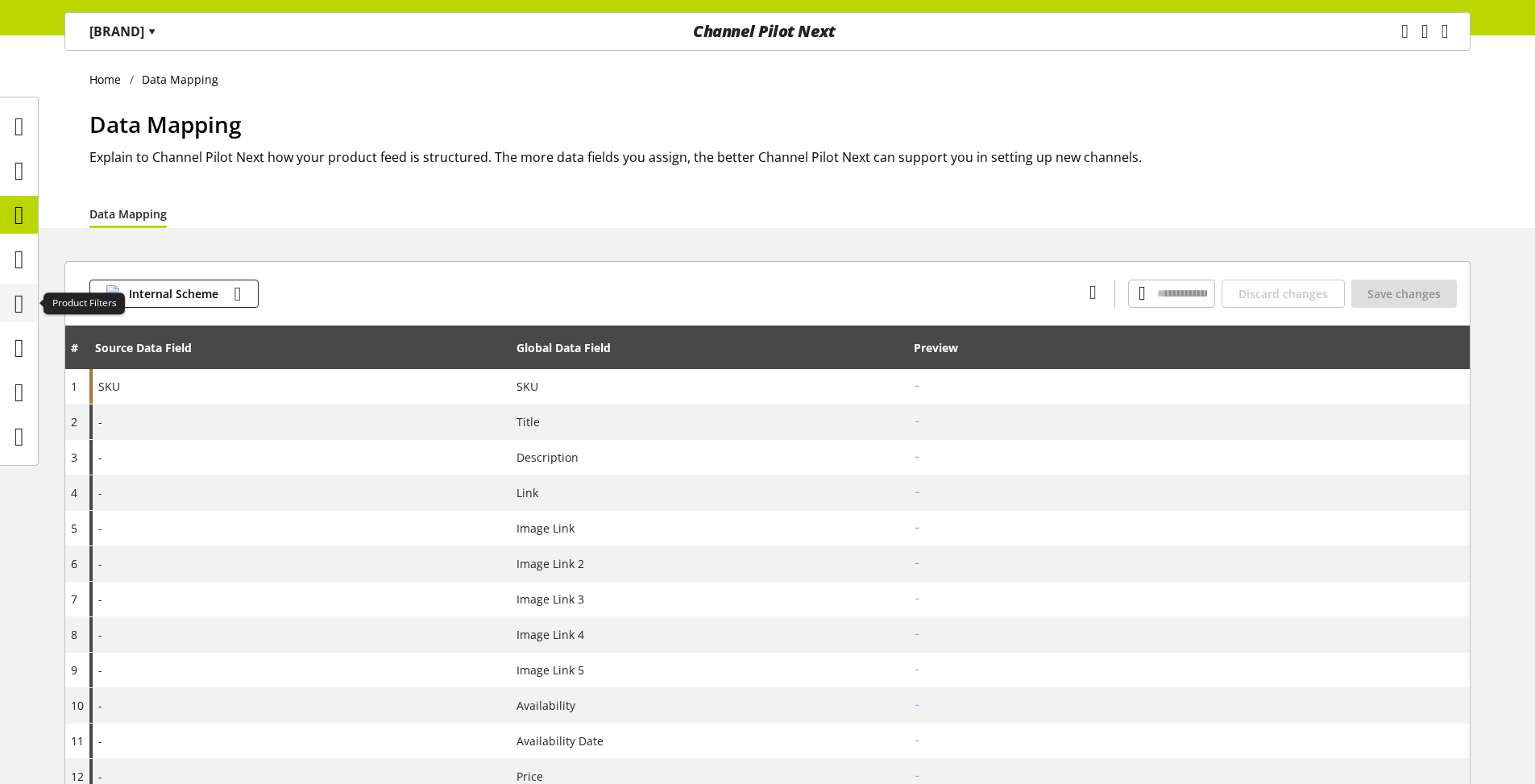 click at bounding box center (19, 304) 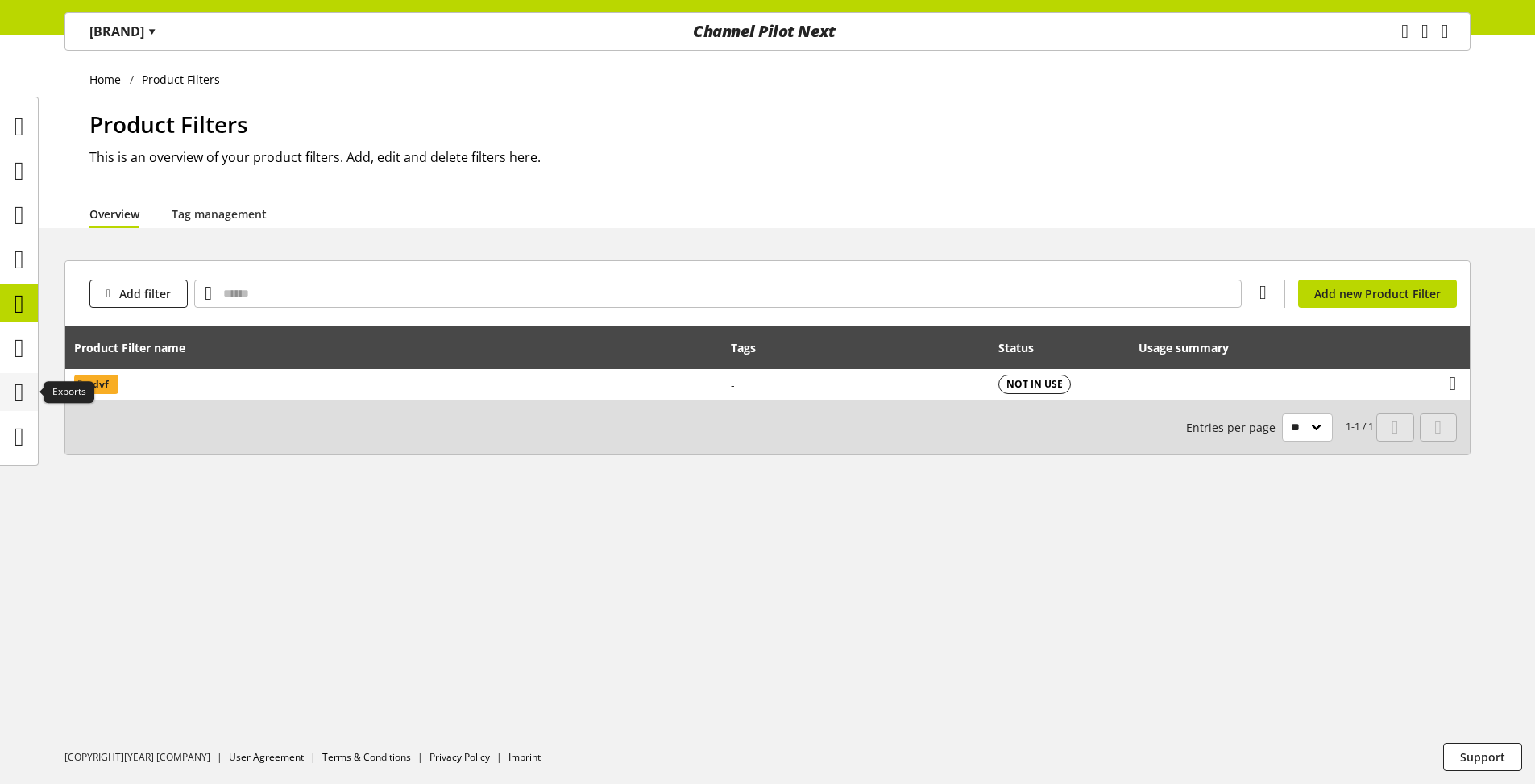 click at bounding box center [19, 392] 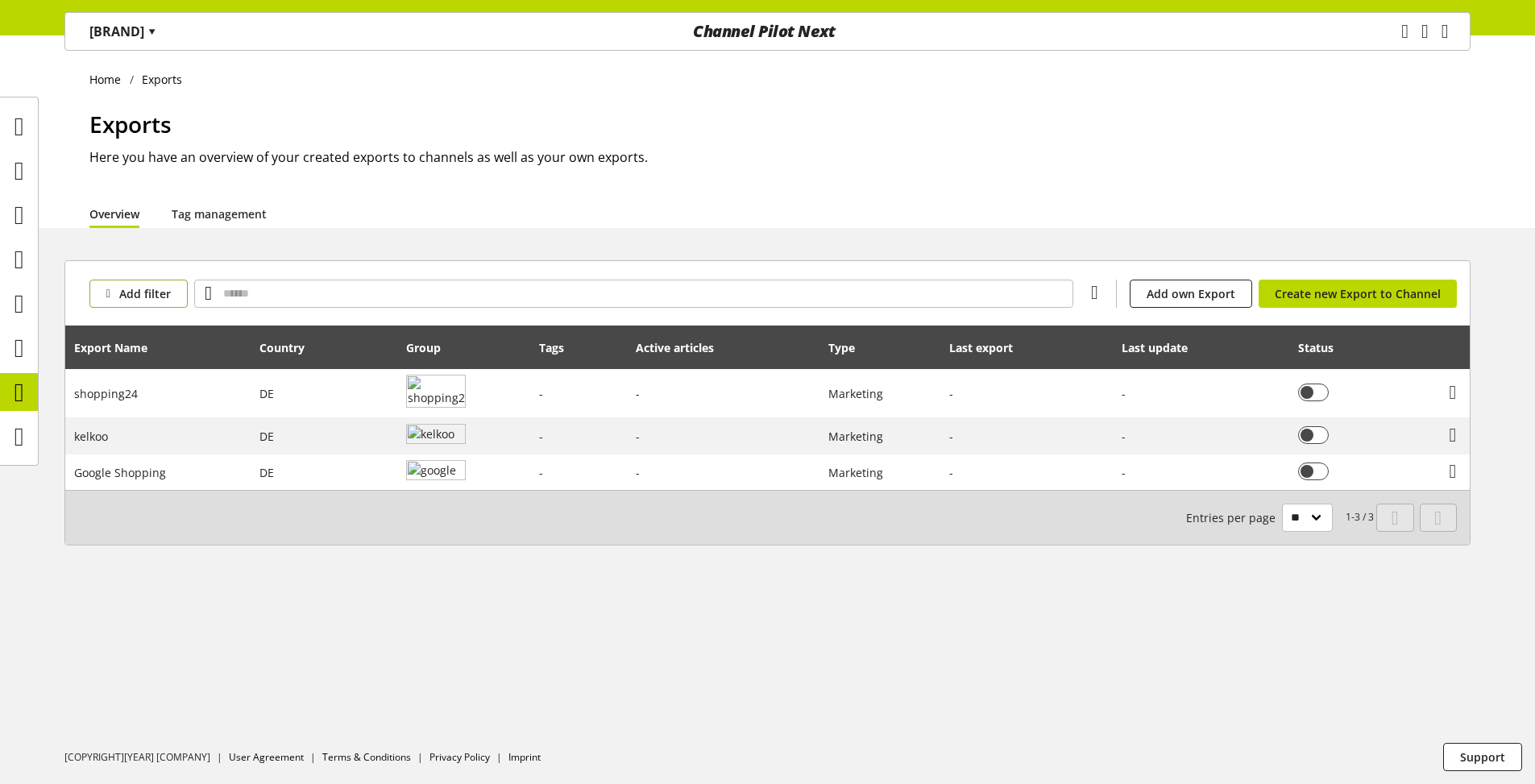 click on "Add filter" at bounding box center [145, 293] 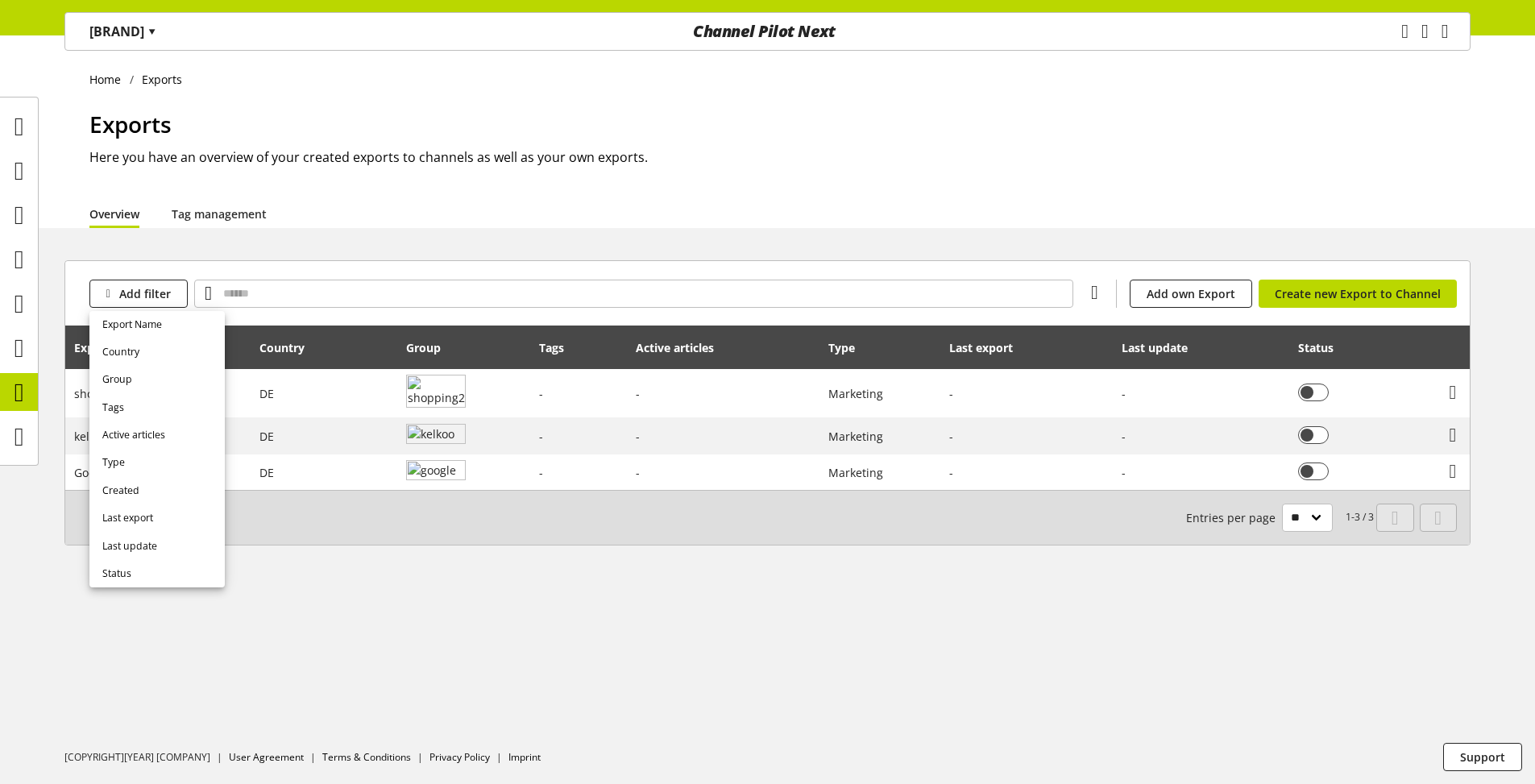 click on "Overview Tag management" at bounding box center [780, 214] 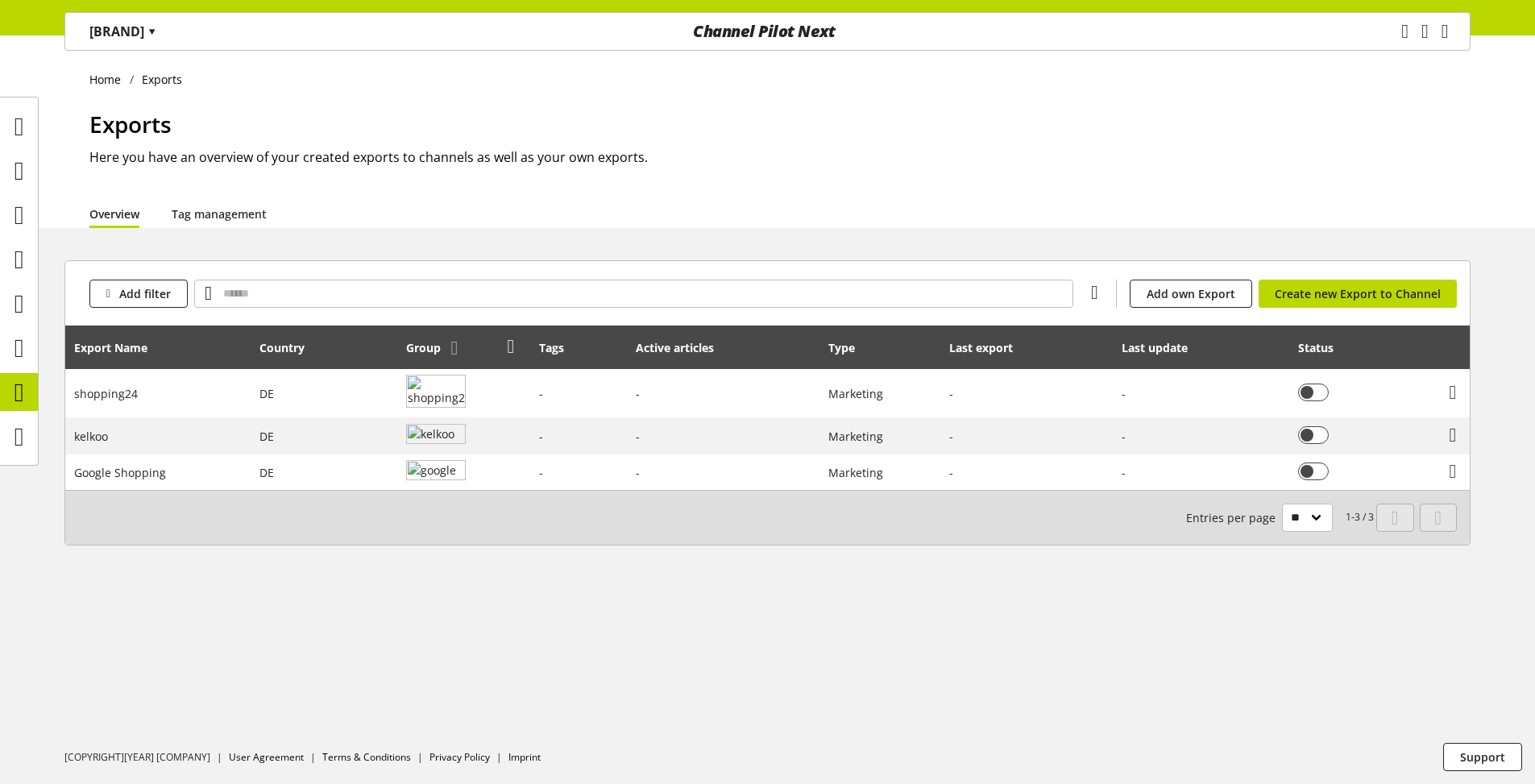 click on "Group" at bounding box center [431, 347] 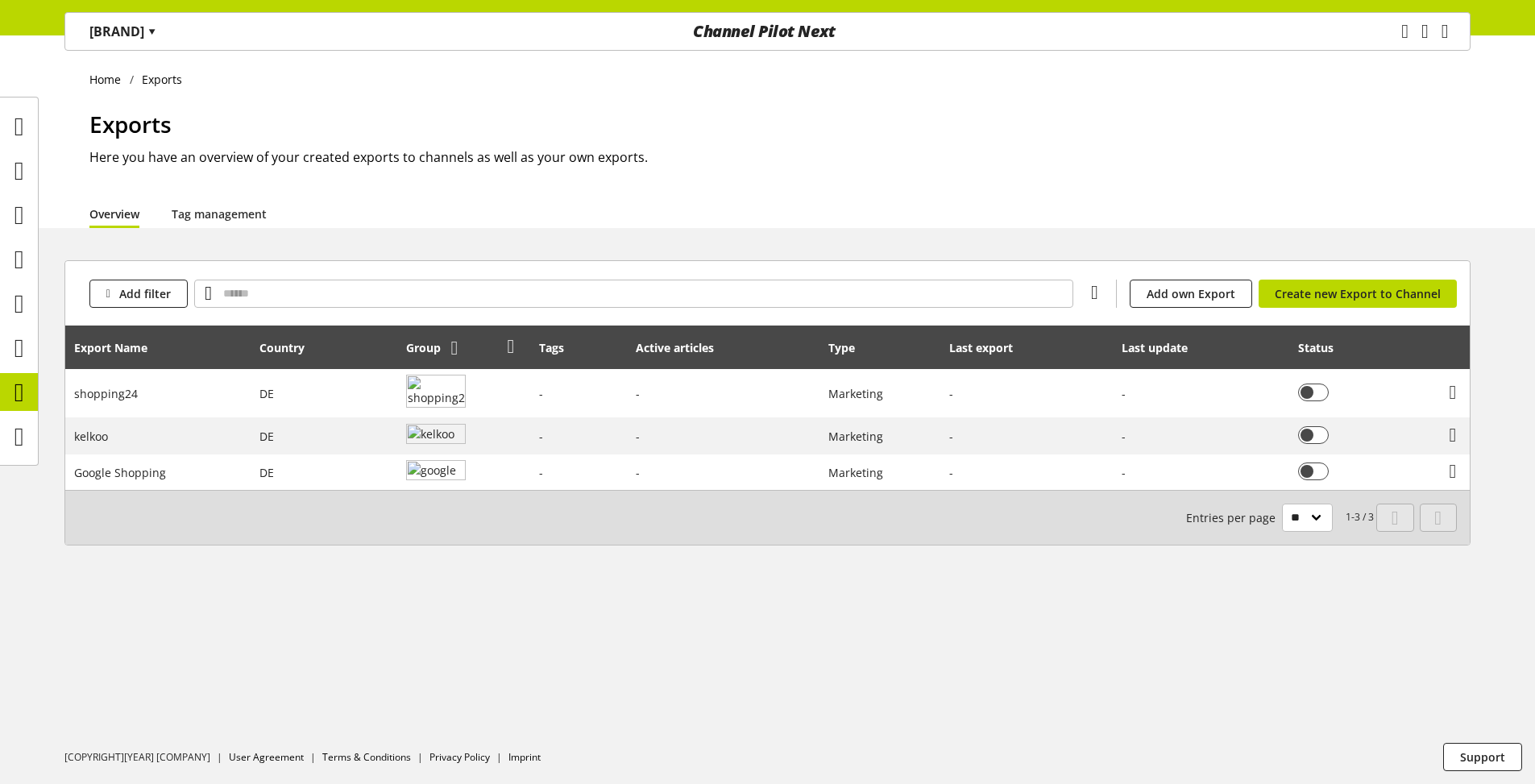 click at bounding box center (454, 348) 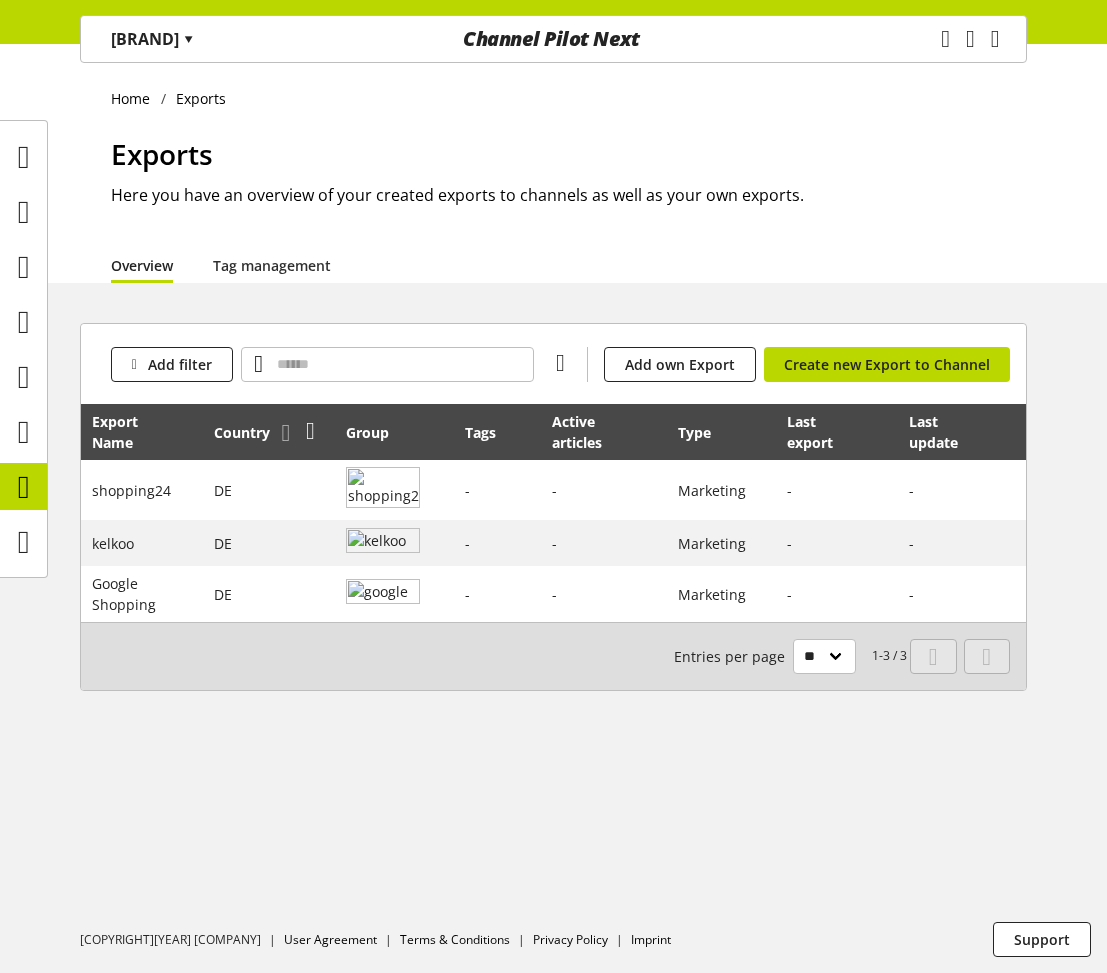 click on "Country" at bounding box center (252, 432) 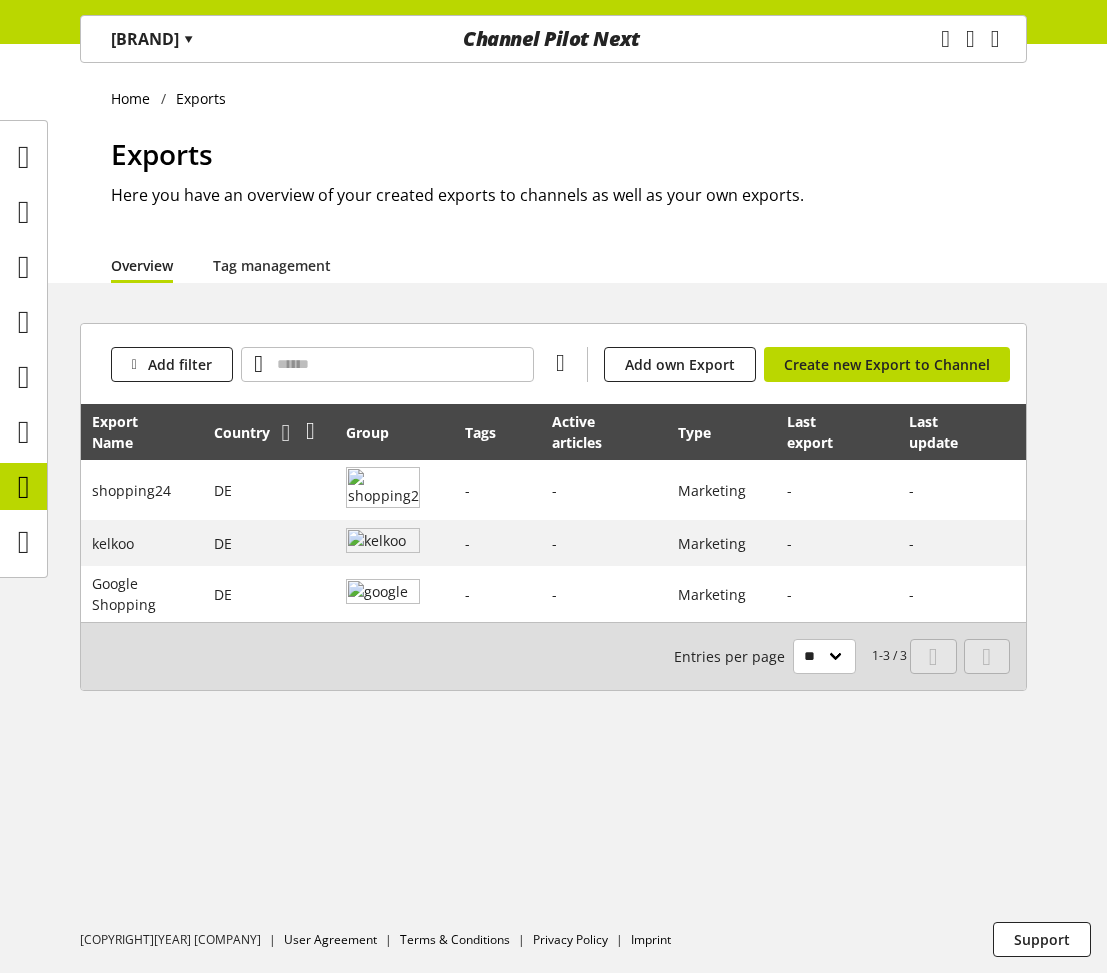click at bounding box center [286, 433] 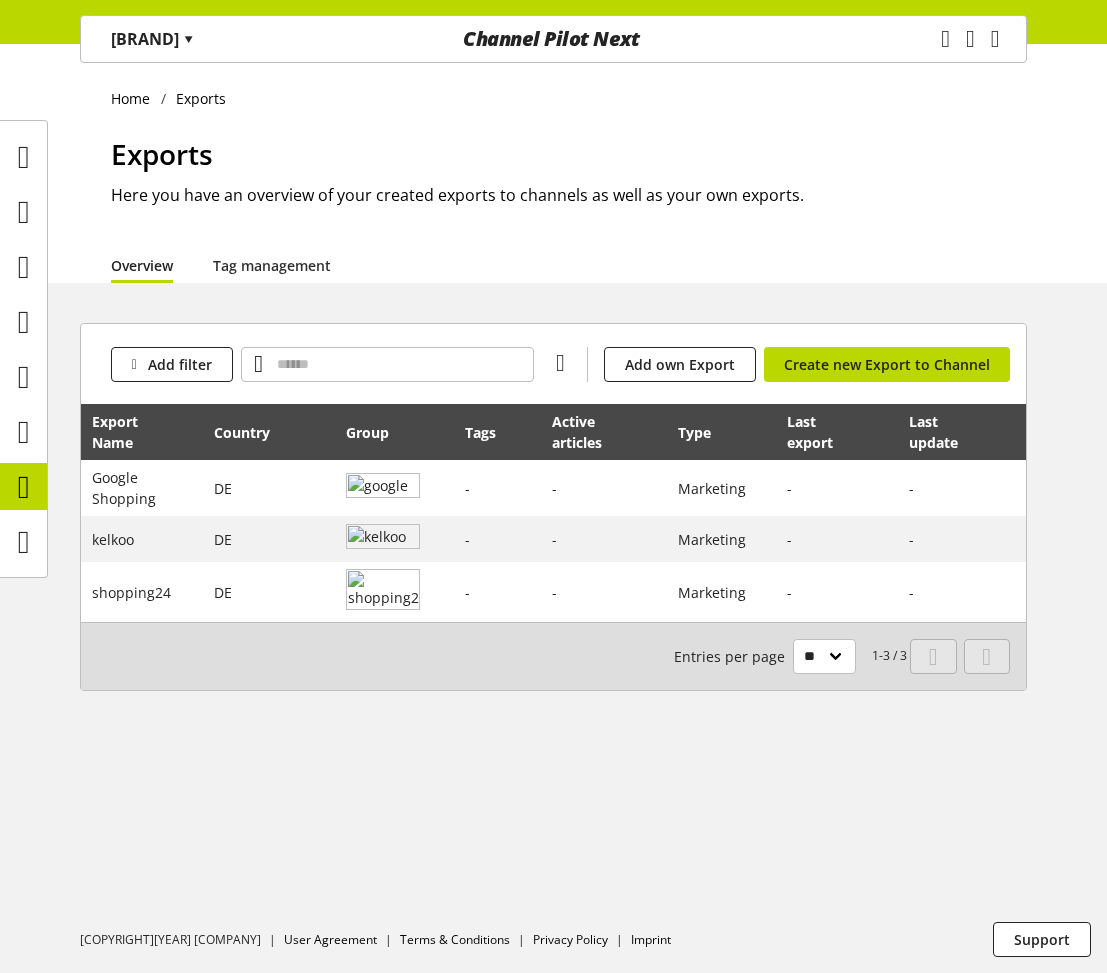 drag, startPoint x: 836, startPoint y: 651, endPoint x: 864, endPoint y: 698, distance: 54.708317 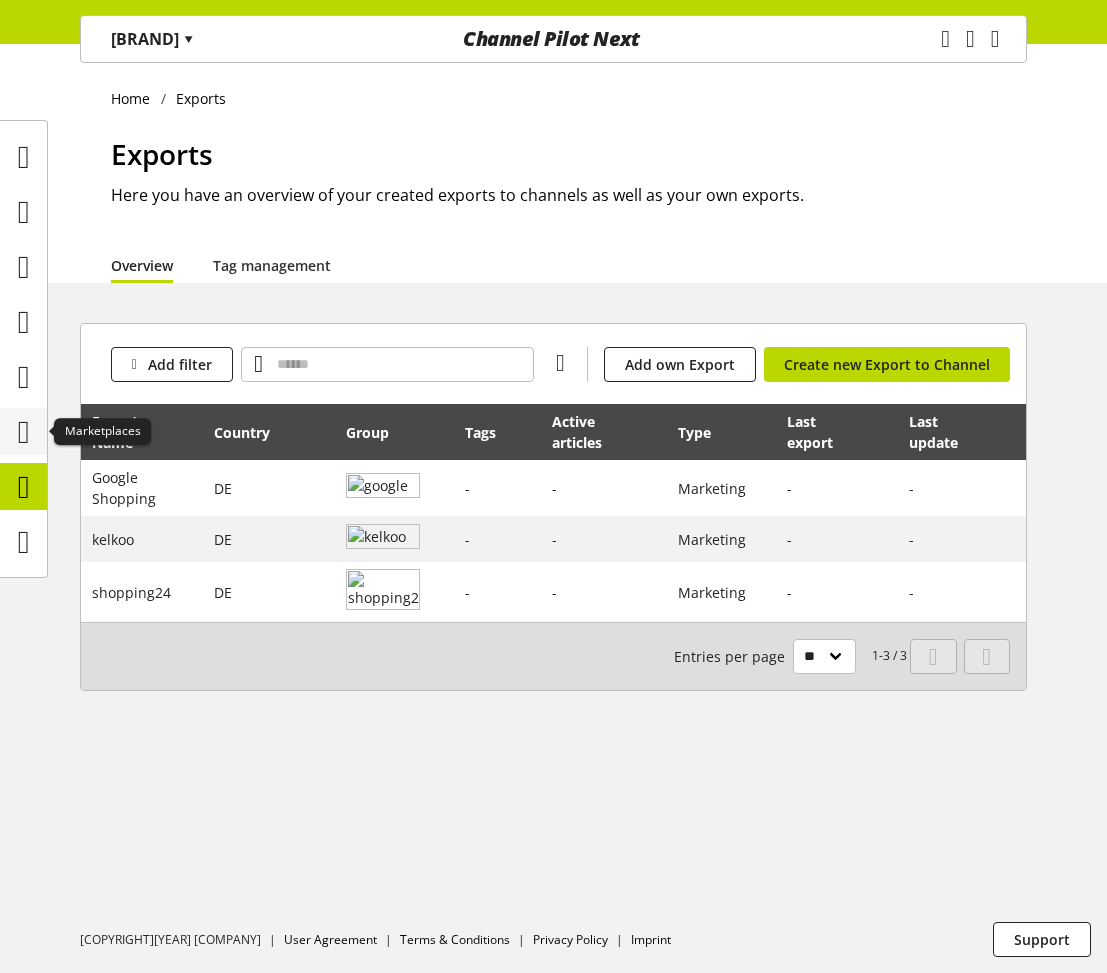 click at bounding box center (24, 432) 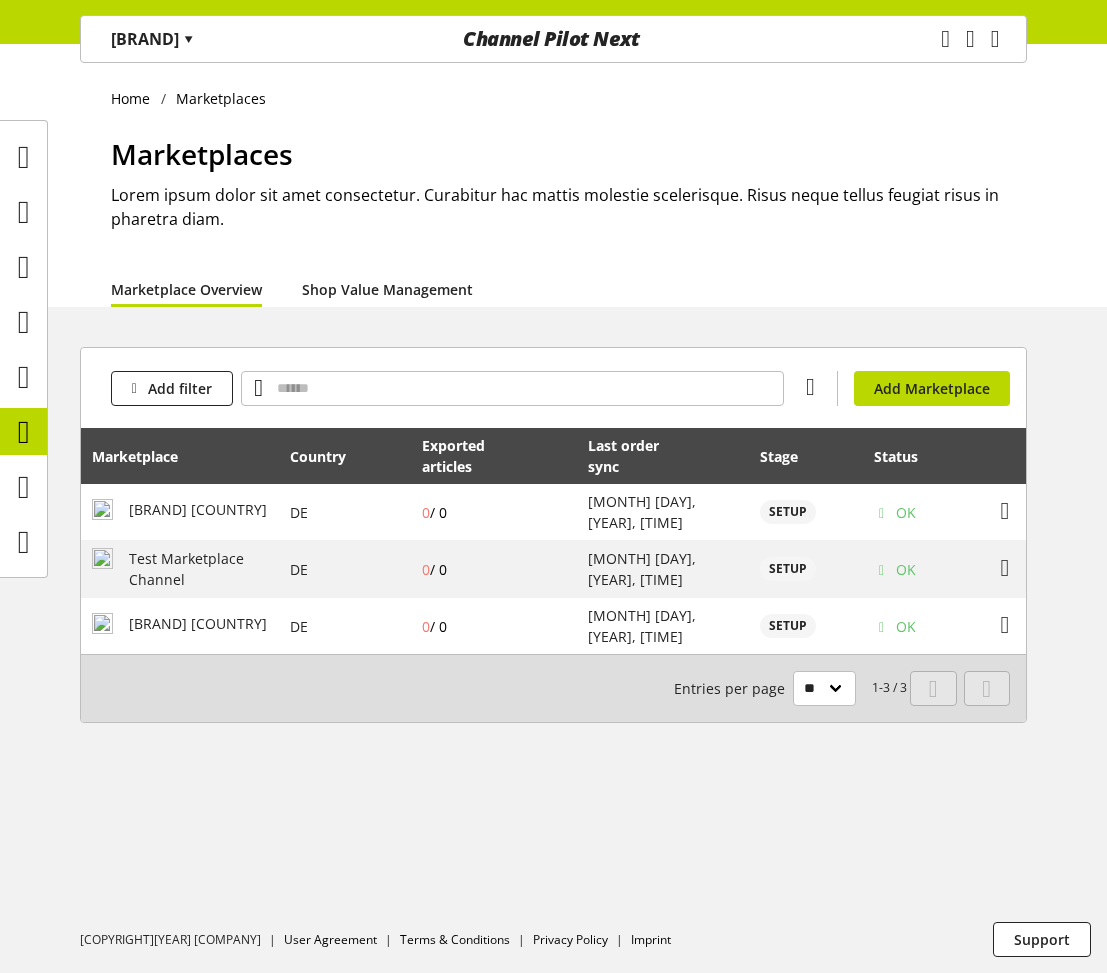 click on "Shop Value Management" at bounding box center (387, 289) 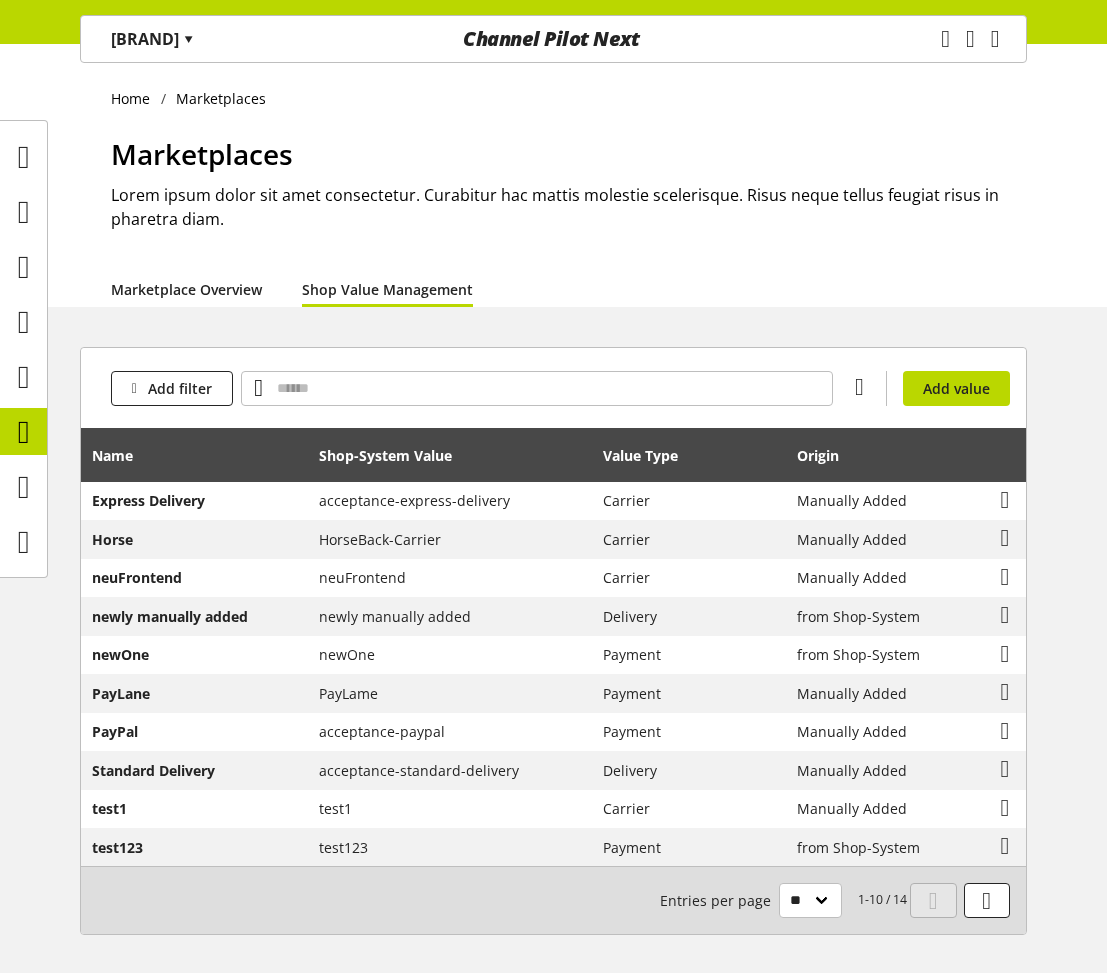 click on "Marketplace Overview" at bounding box center [186, 289] 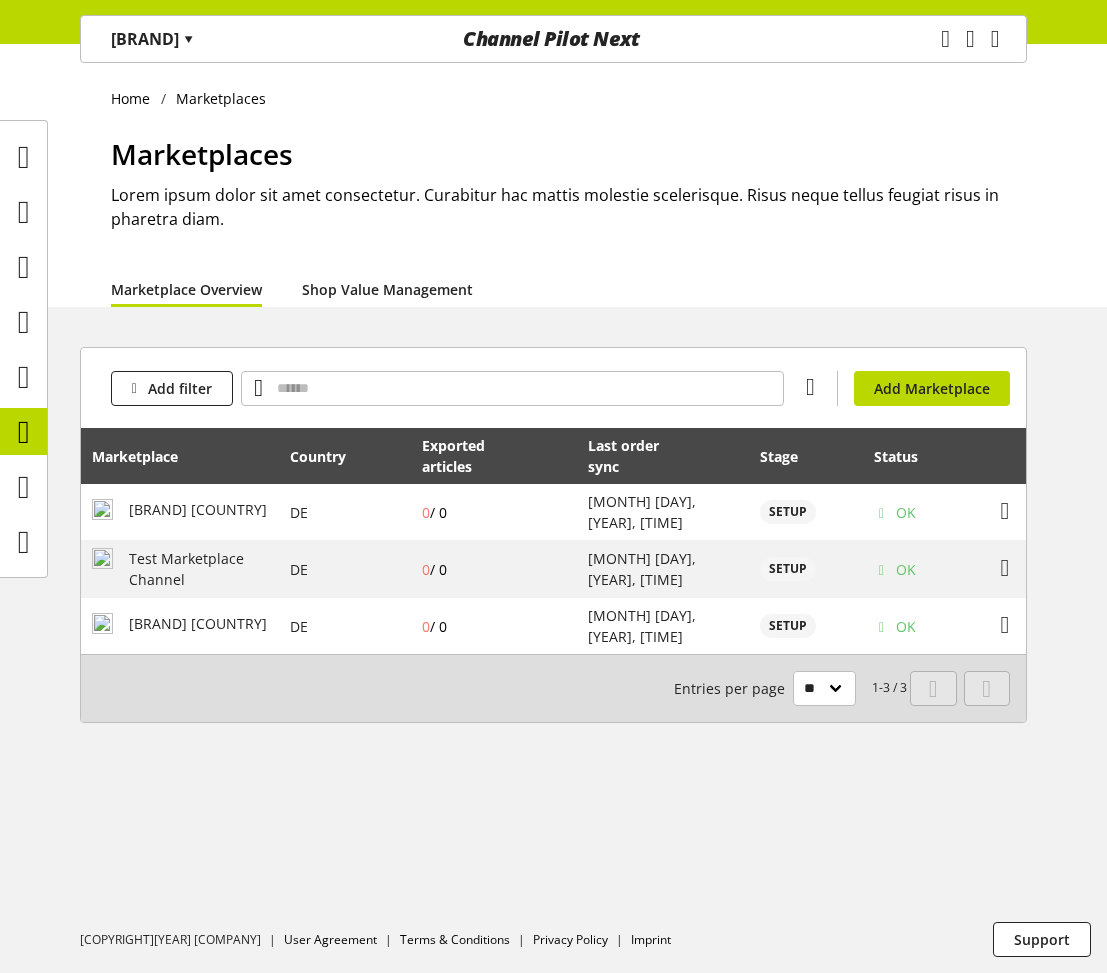 click on "Shop Value Management" at bounding box center [387, 289] 